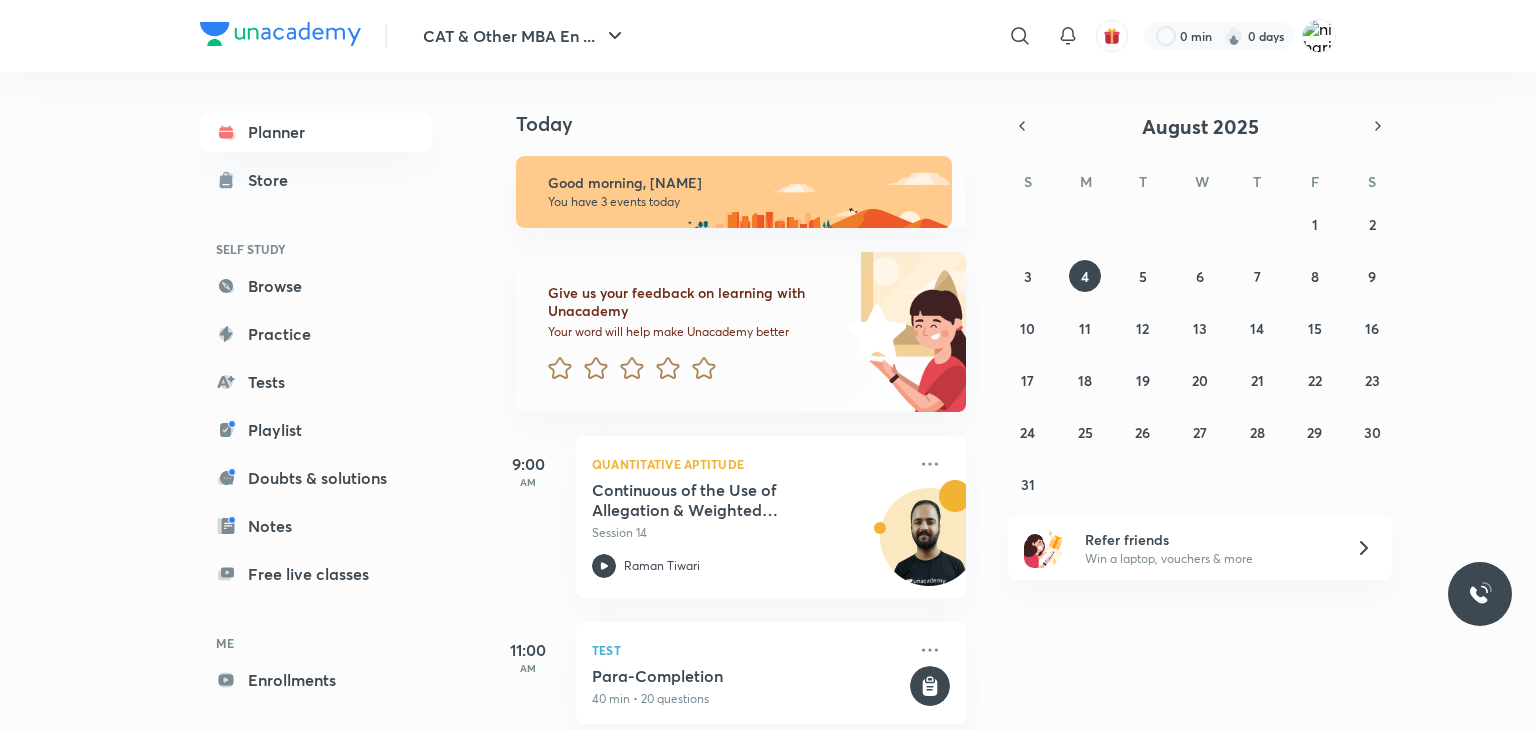 scroll, scrollTop: 0, scrollLeft: 0, axis: both 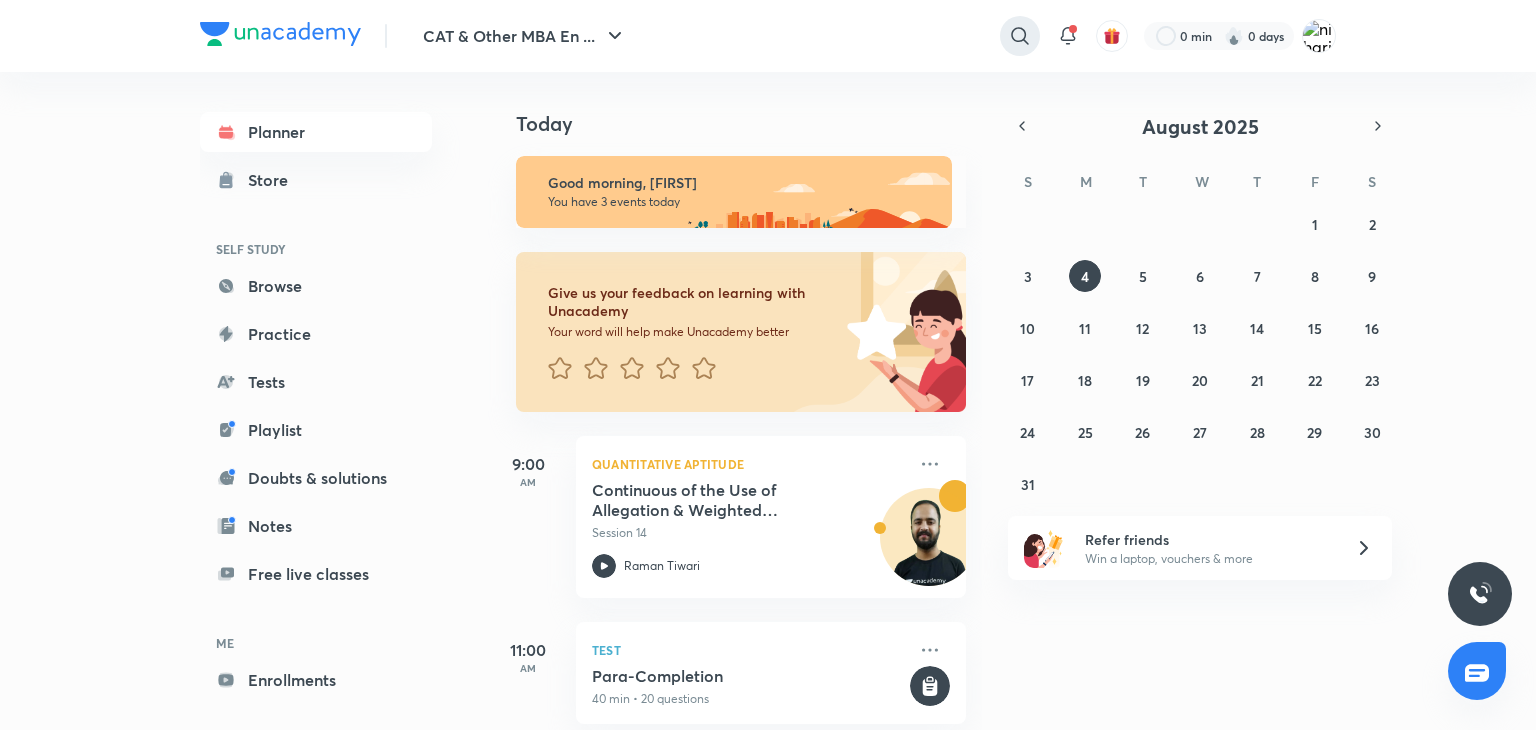 click 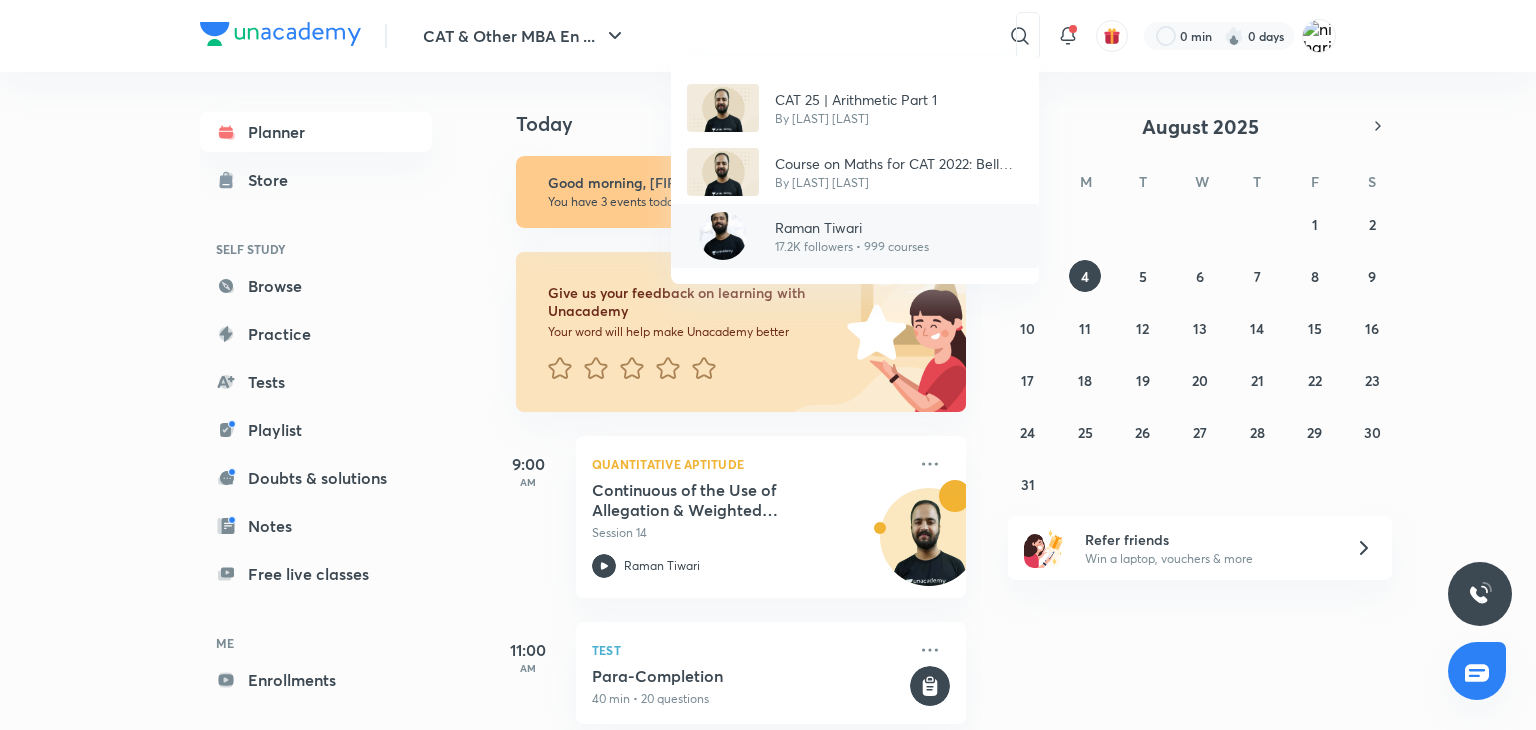 click on "17.2K followers • 999 courses" at bounding box center [852, 247] 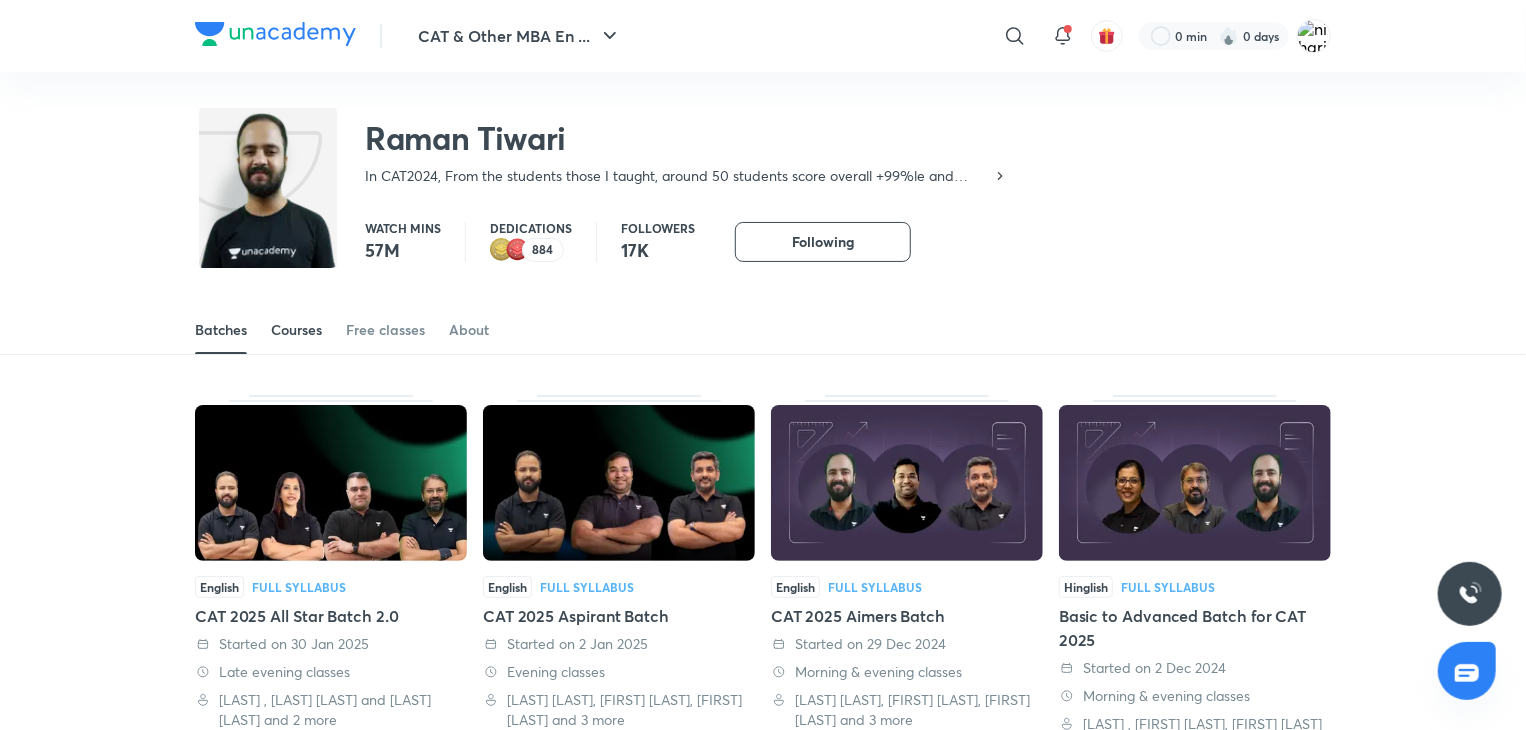 click on "Courses" at bounding box center (296, 330) 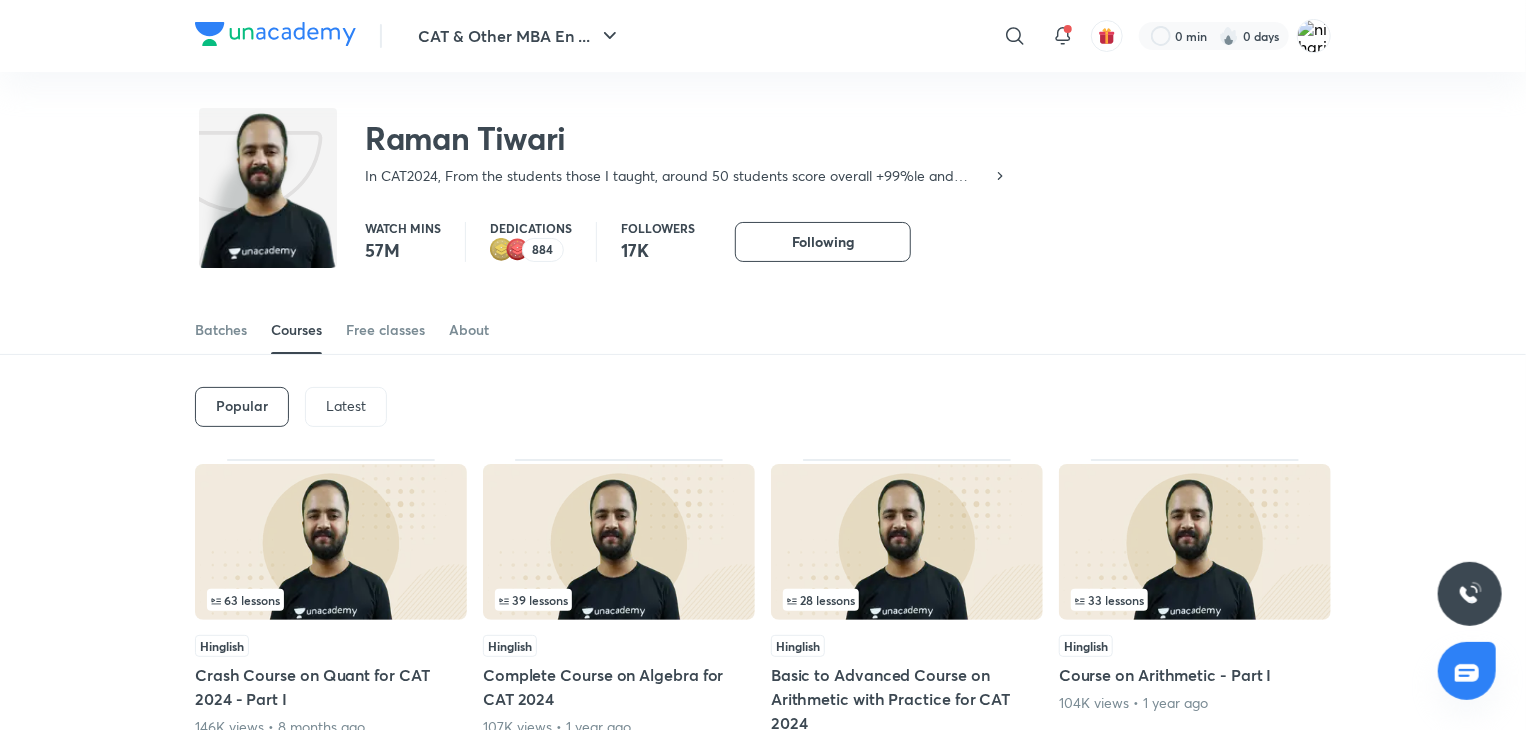 click on "Latest" at bounding box center (346, 406) 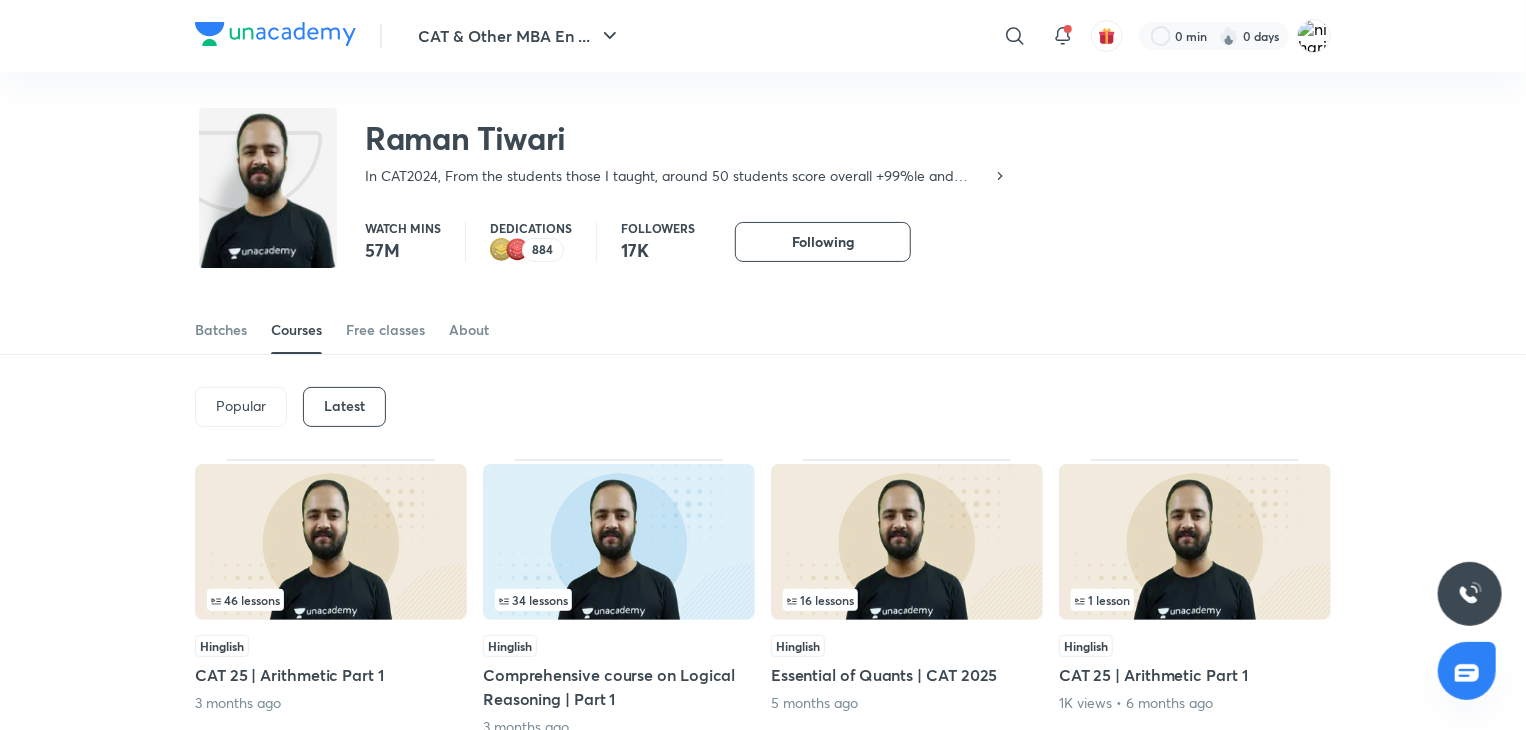 click at bounding box center [619, 542] 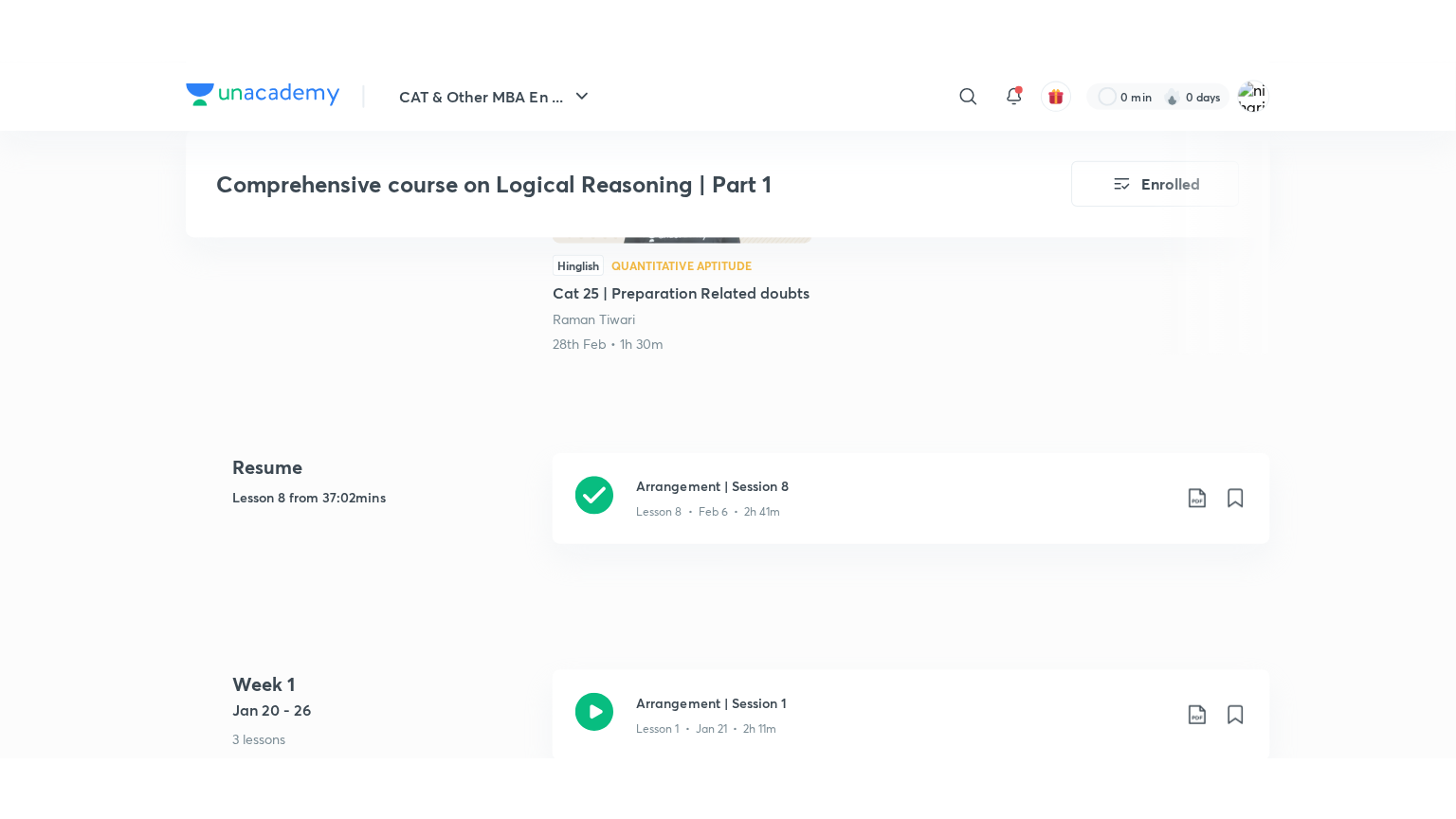 scroll, scrollTop: 731, scrollLeft: 0, axis: vertical 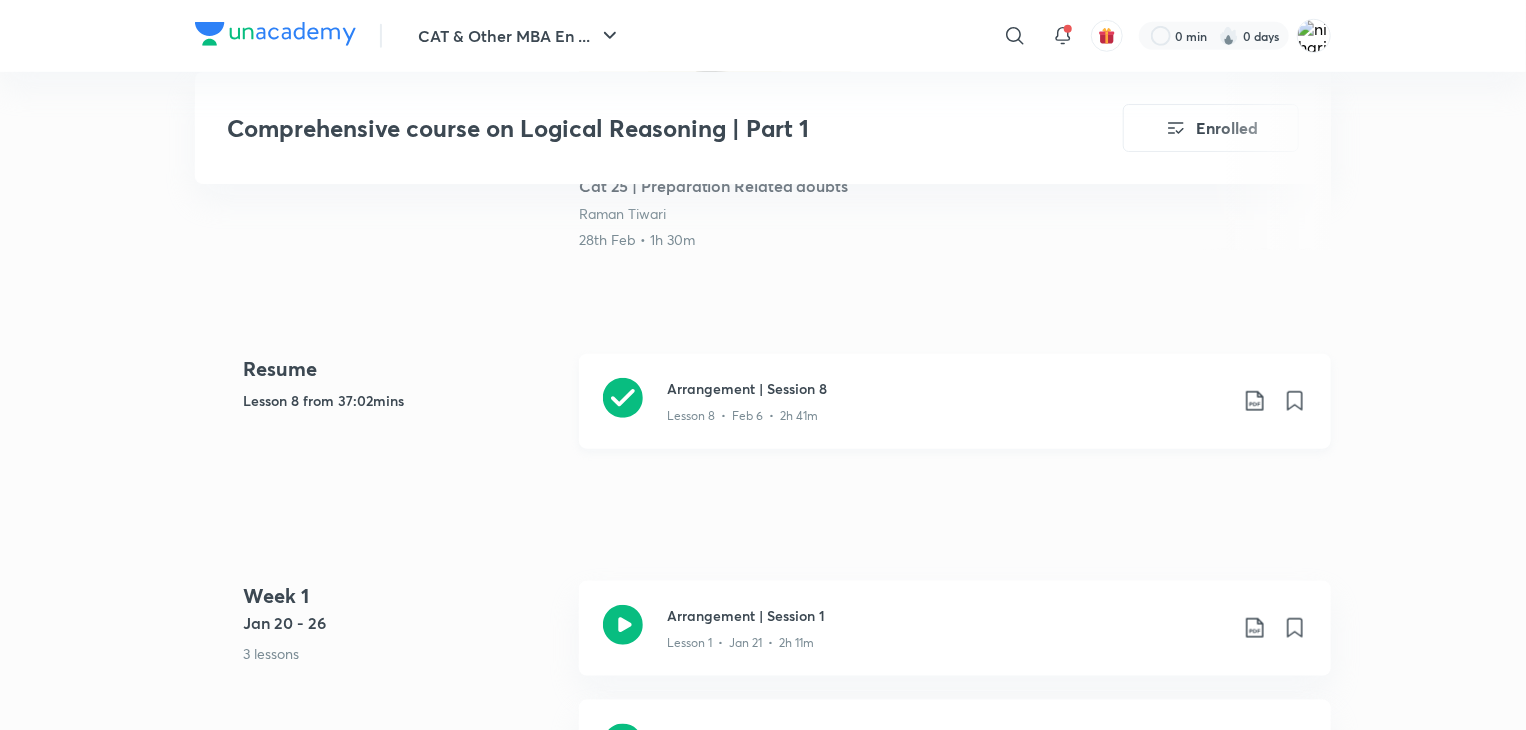 click on "Arrangement | Session 8 Lesson 8 • Feb 6 • 2h 41m" at bounding box center (955, 401) 